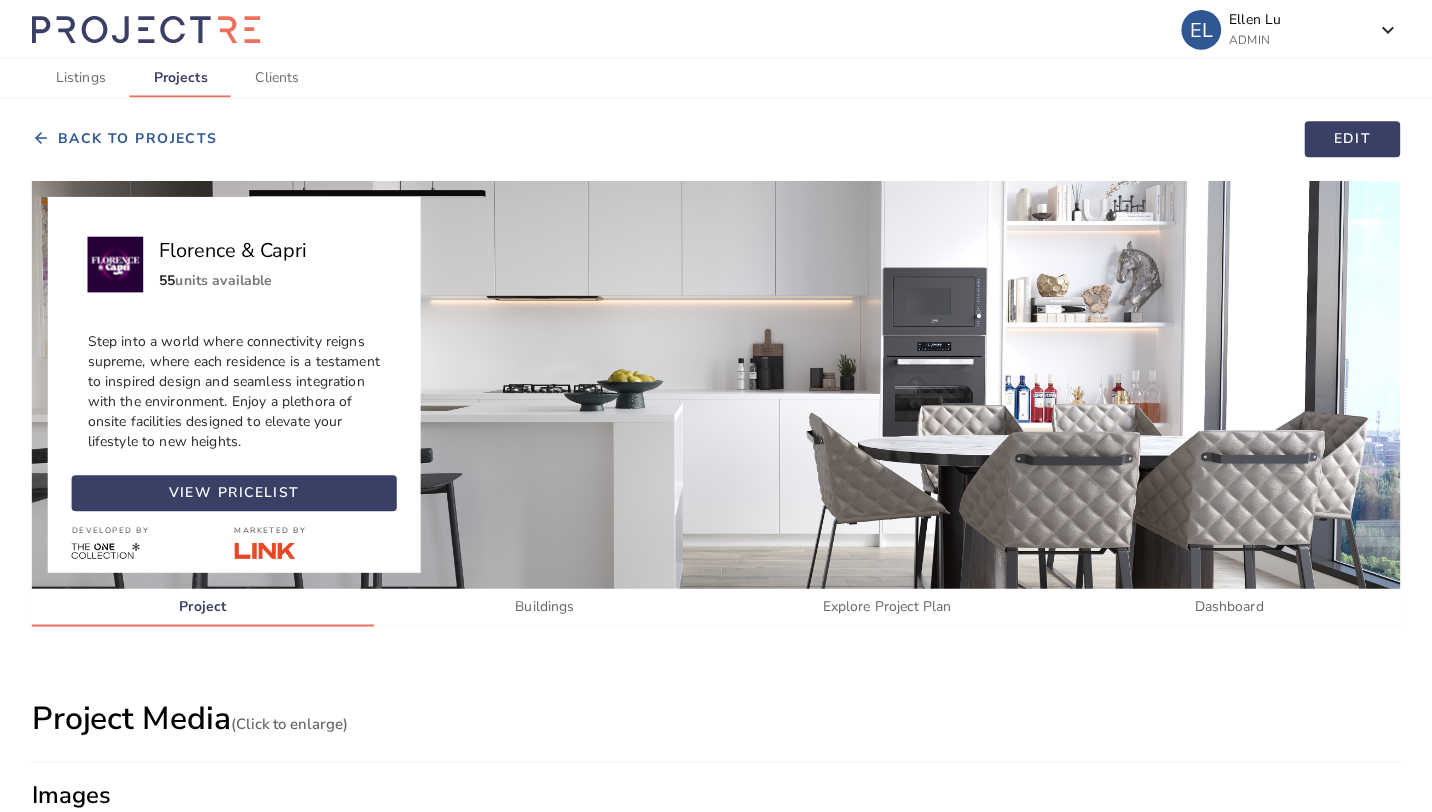scroll, scrollTop: 0, scrollLeft: 0, axis: both 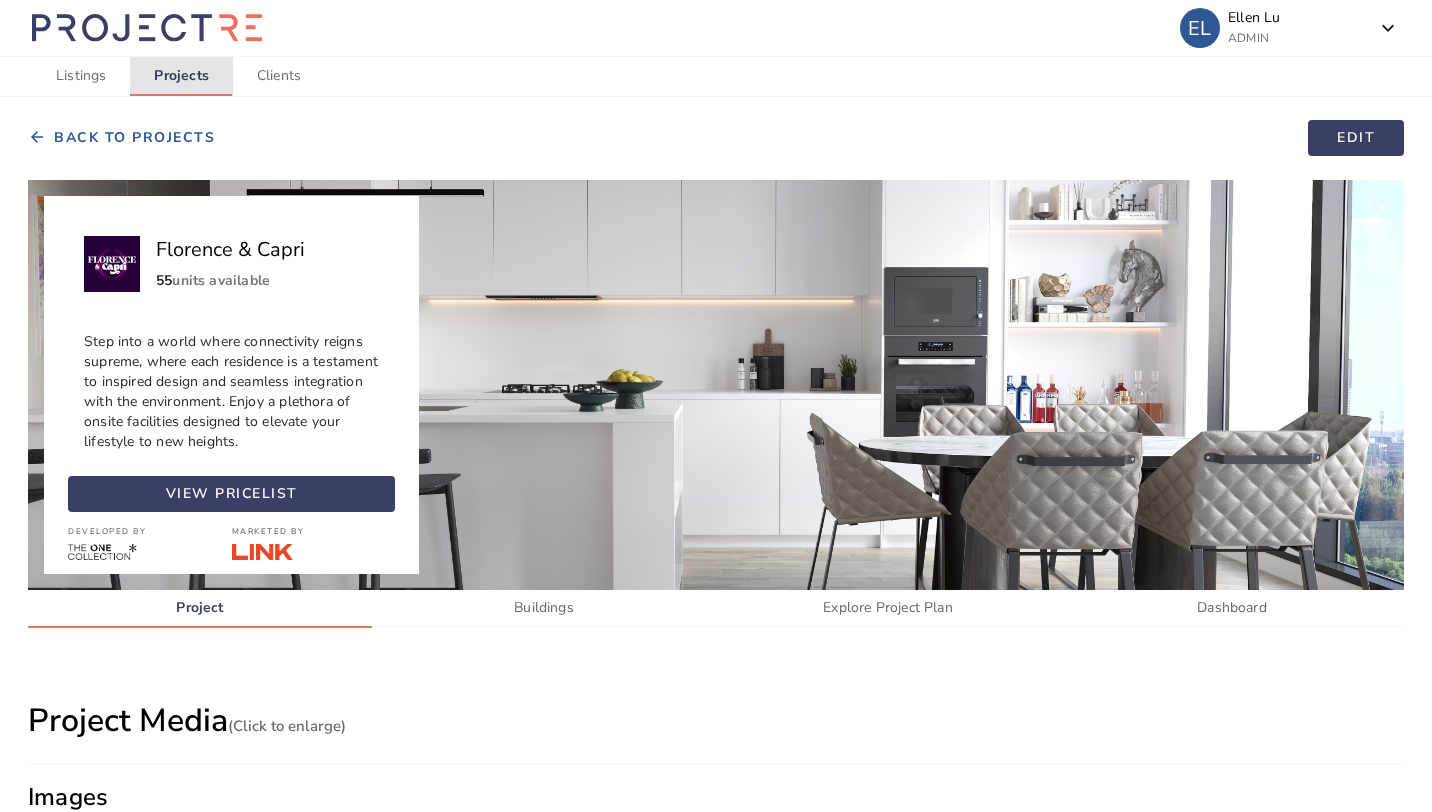 click on "Projects" at bounding box center [181, 76] 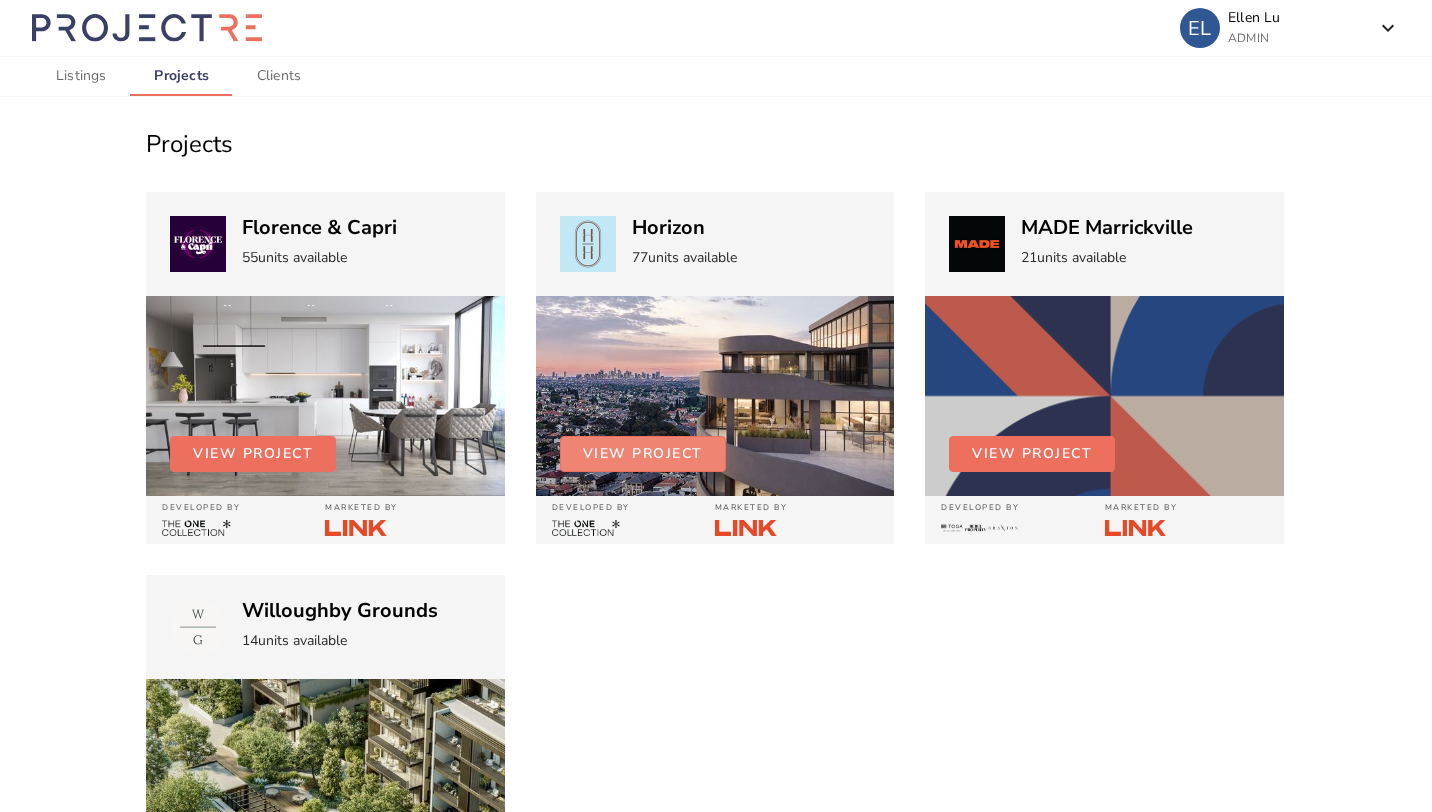 click on "View Project" at bounding box center [643, 454] 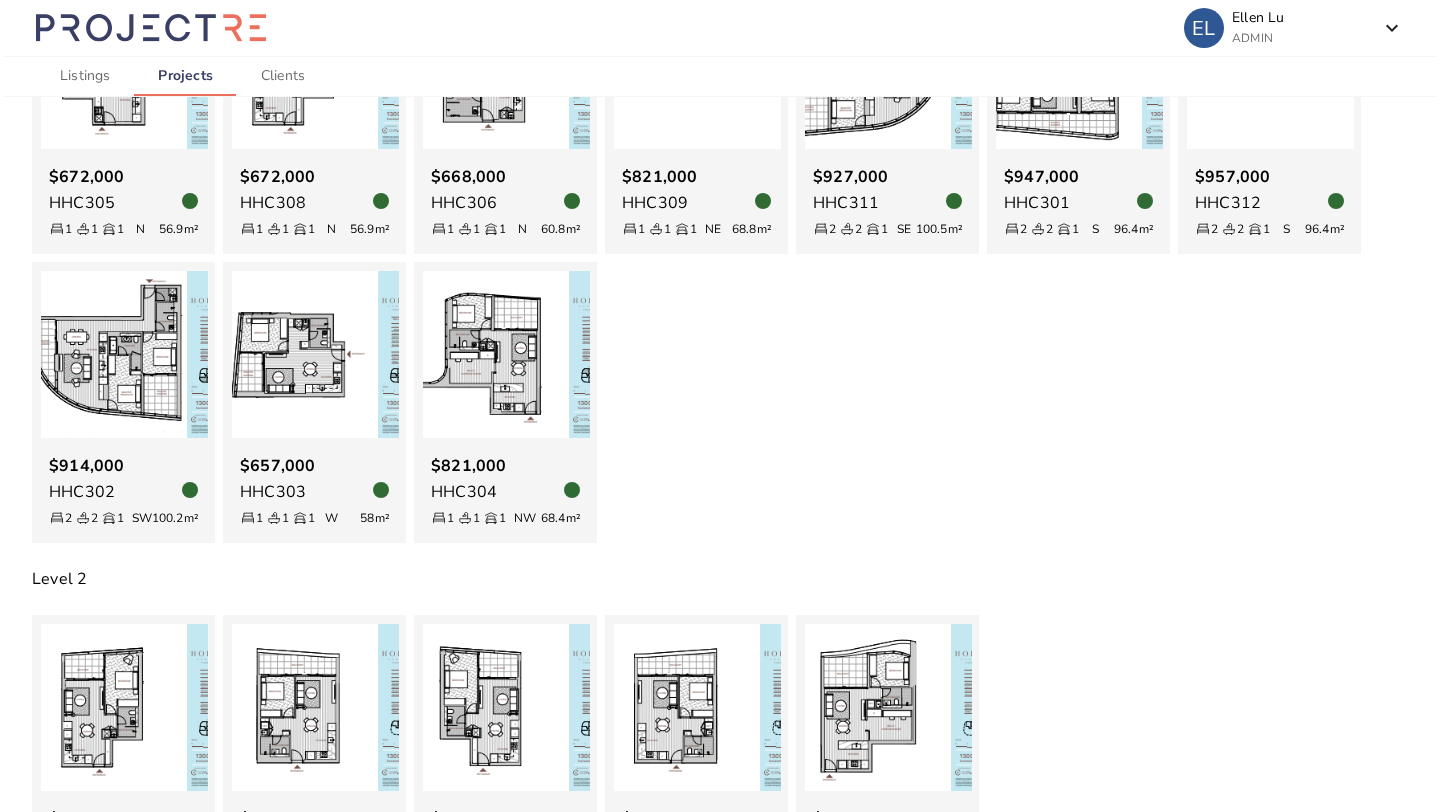 scroll, scrollTop: 7390, scrollLeft: 0, axis: vertical 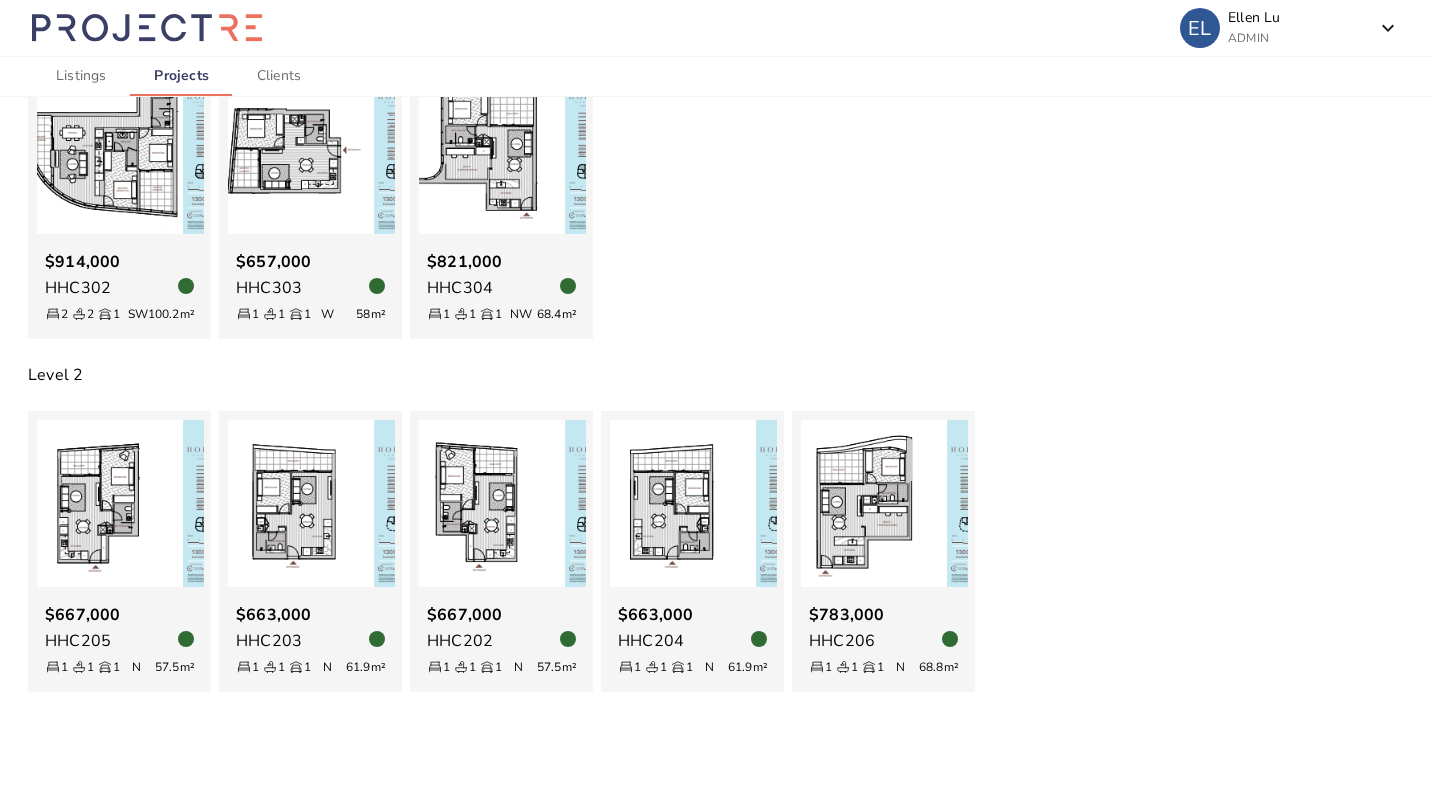 click on "Listings" at bounding box center (81, 76) 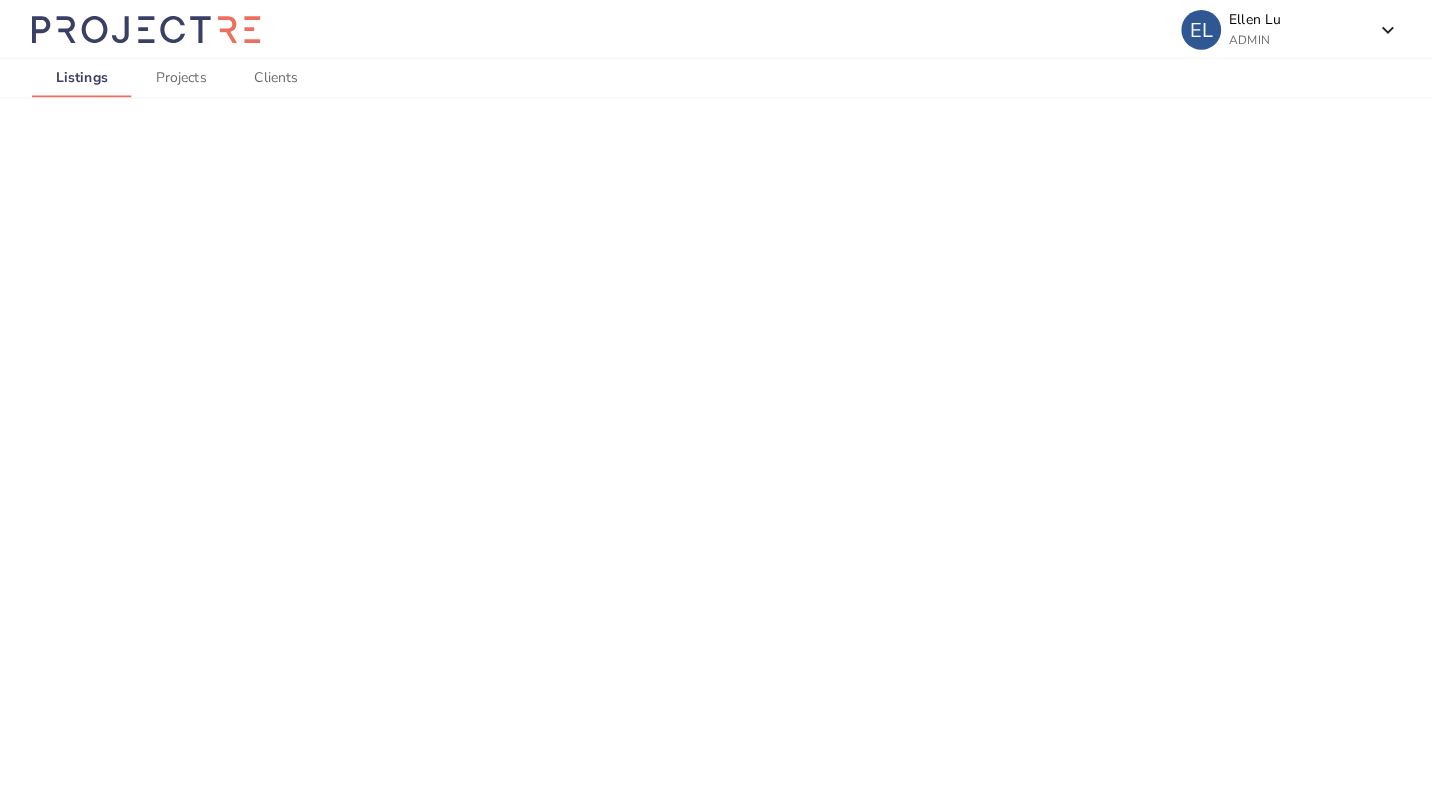 scroll, scrollTop: 0, scrollLeft: 0, axis: both 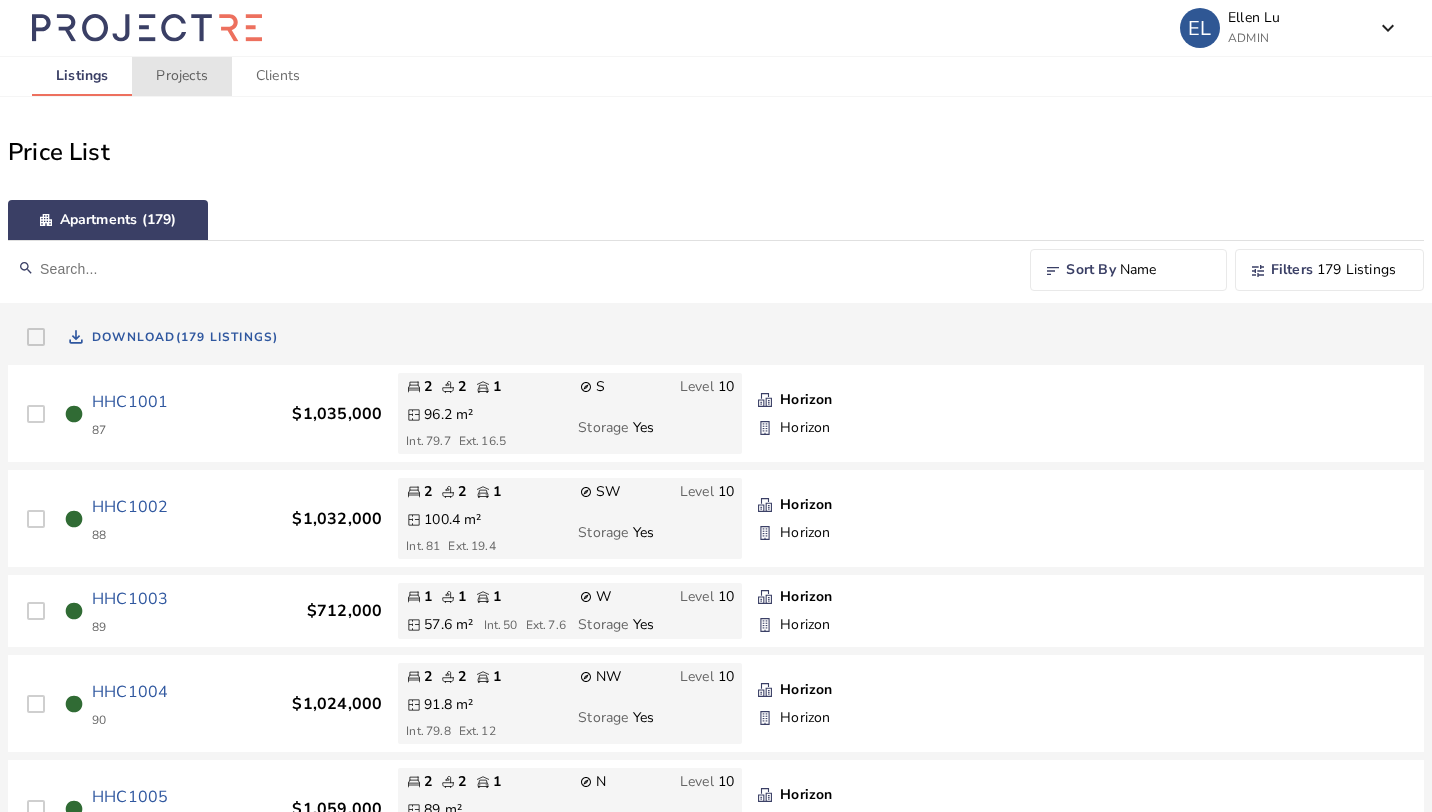click on "Projects" at bounding box center [181, 76] 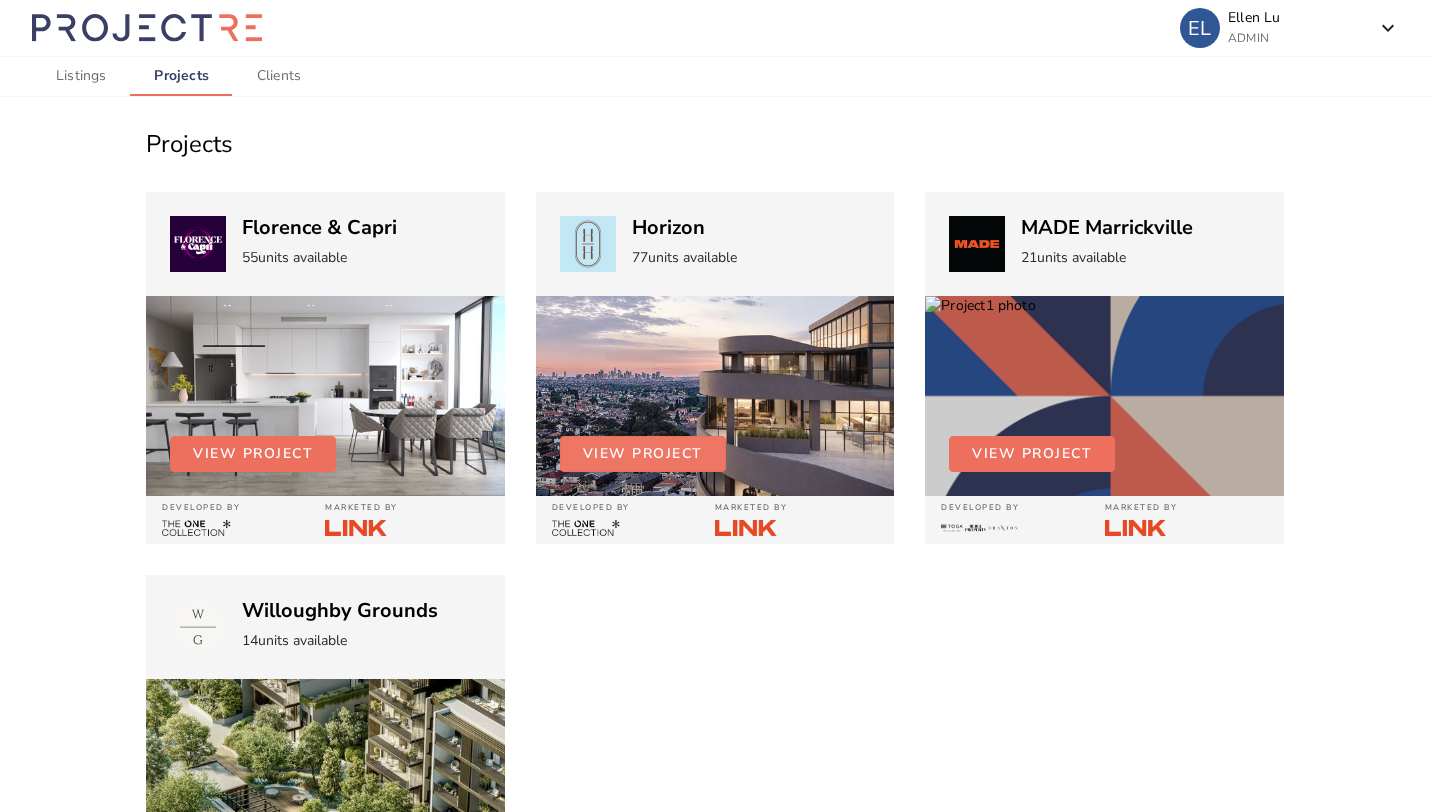 click on "View Project" at bounding box center (643, 454) 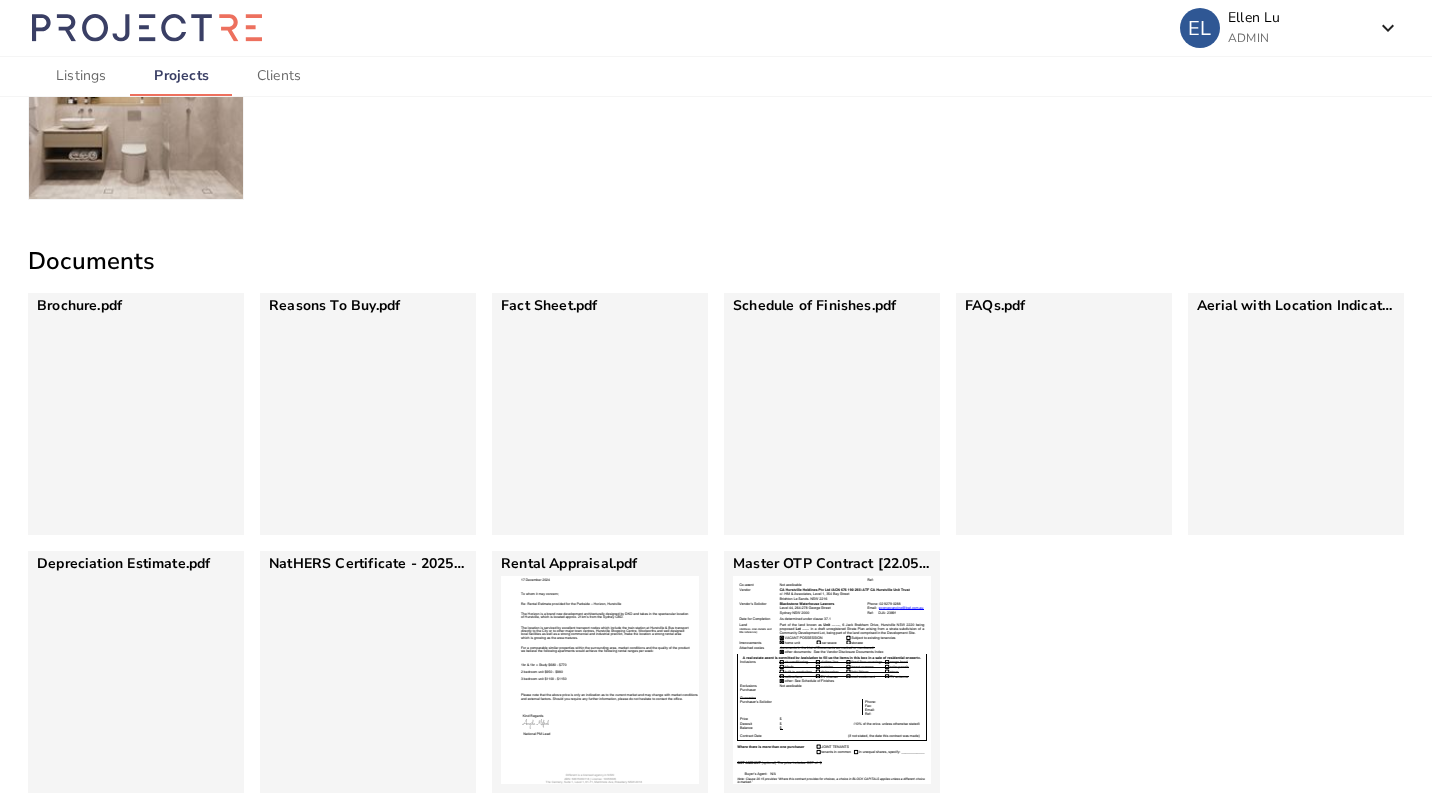 scroll, scrollTop: 1495, scrollLeft: 0, axis: vertical 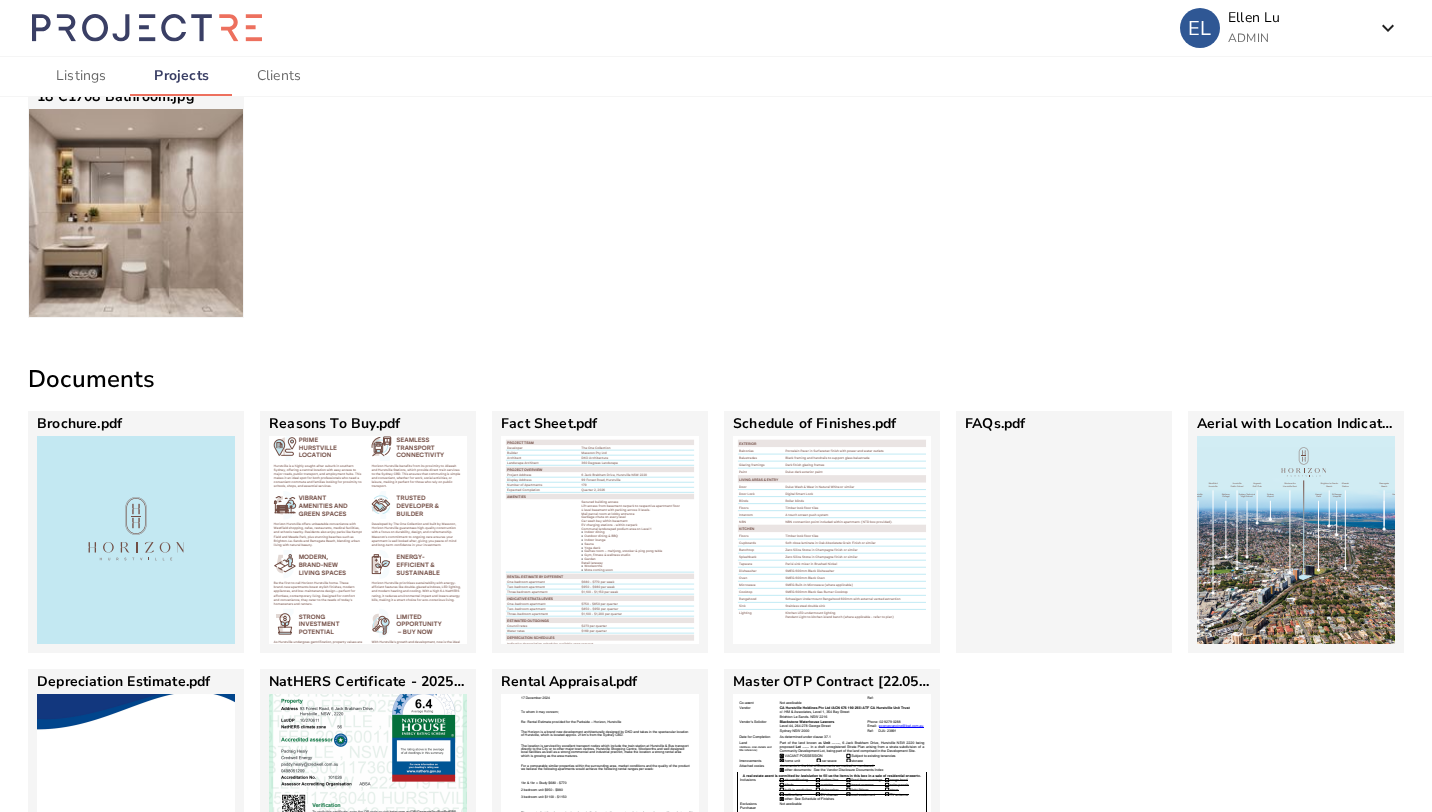 click at bounding box center [136, 540] 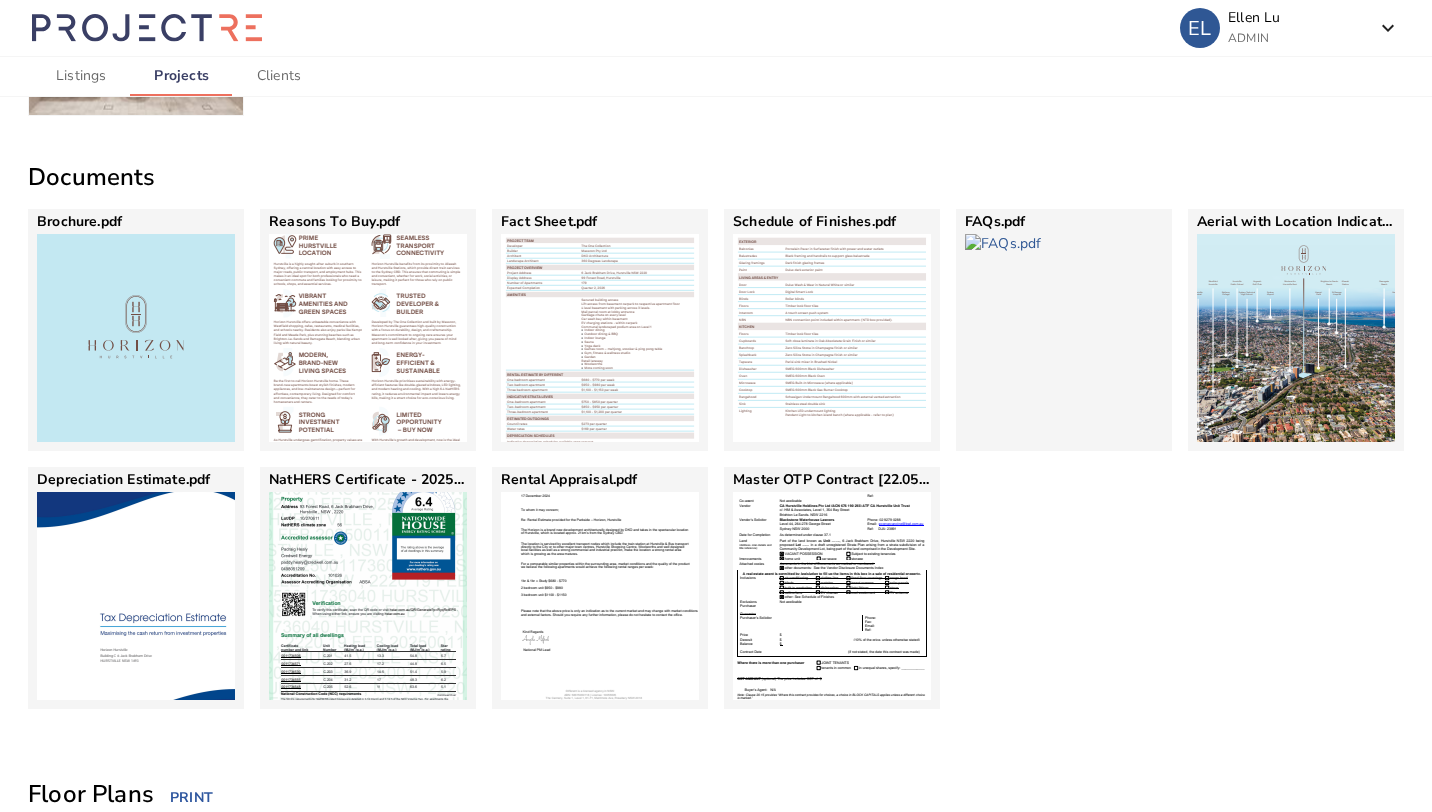 scroll, scrollTop: 1735, scrollLeft: 0, axis: vertical 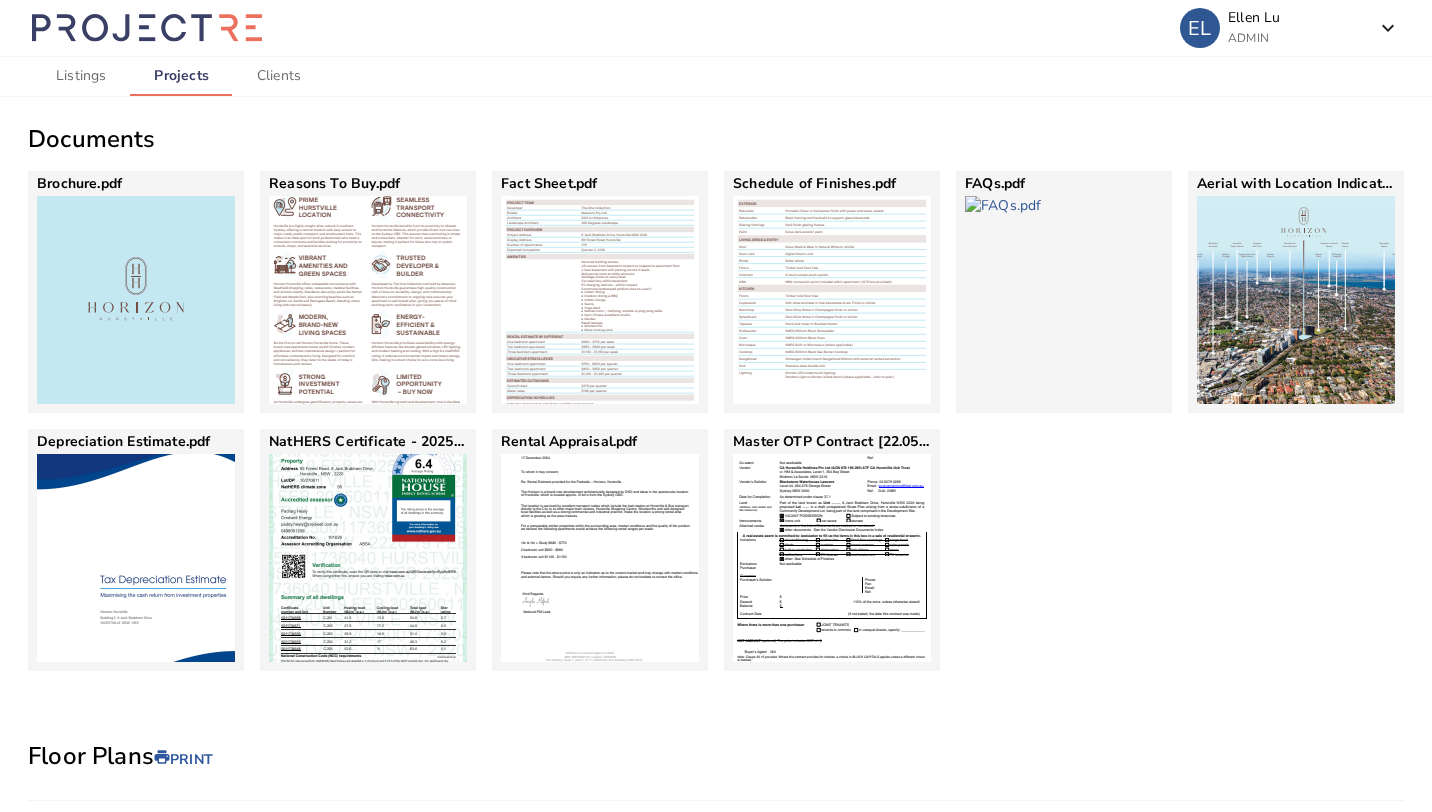 click at bounding box center (368, 300) 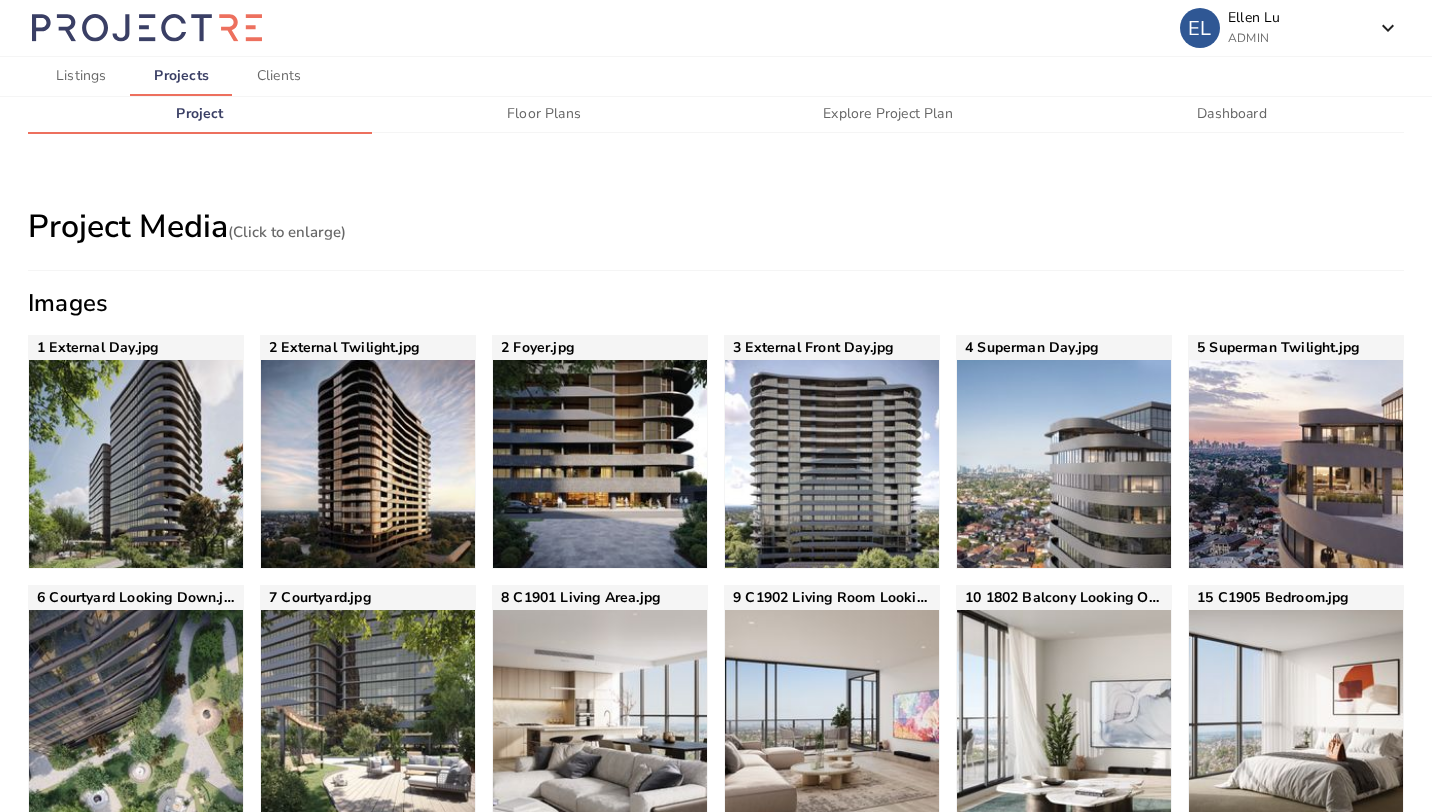scroll, scrollTop: 0, scrollLeft: 0, axis: both 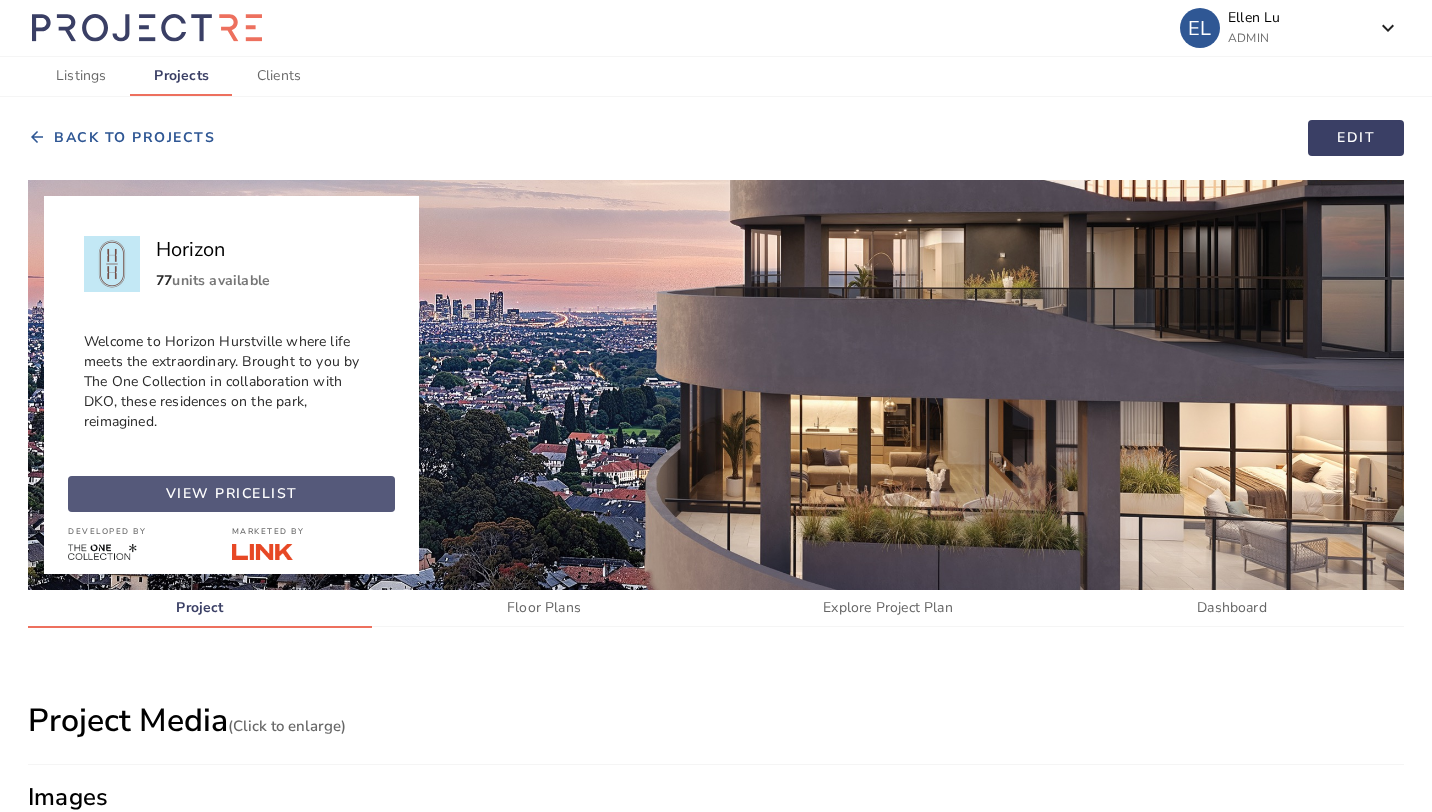 click at bounding box center (231, 494) 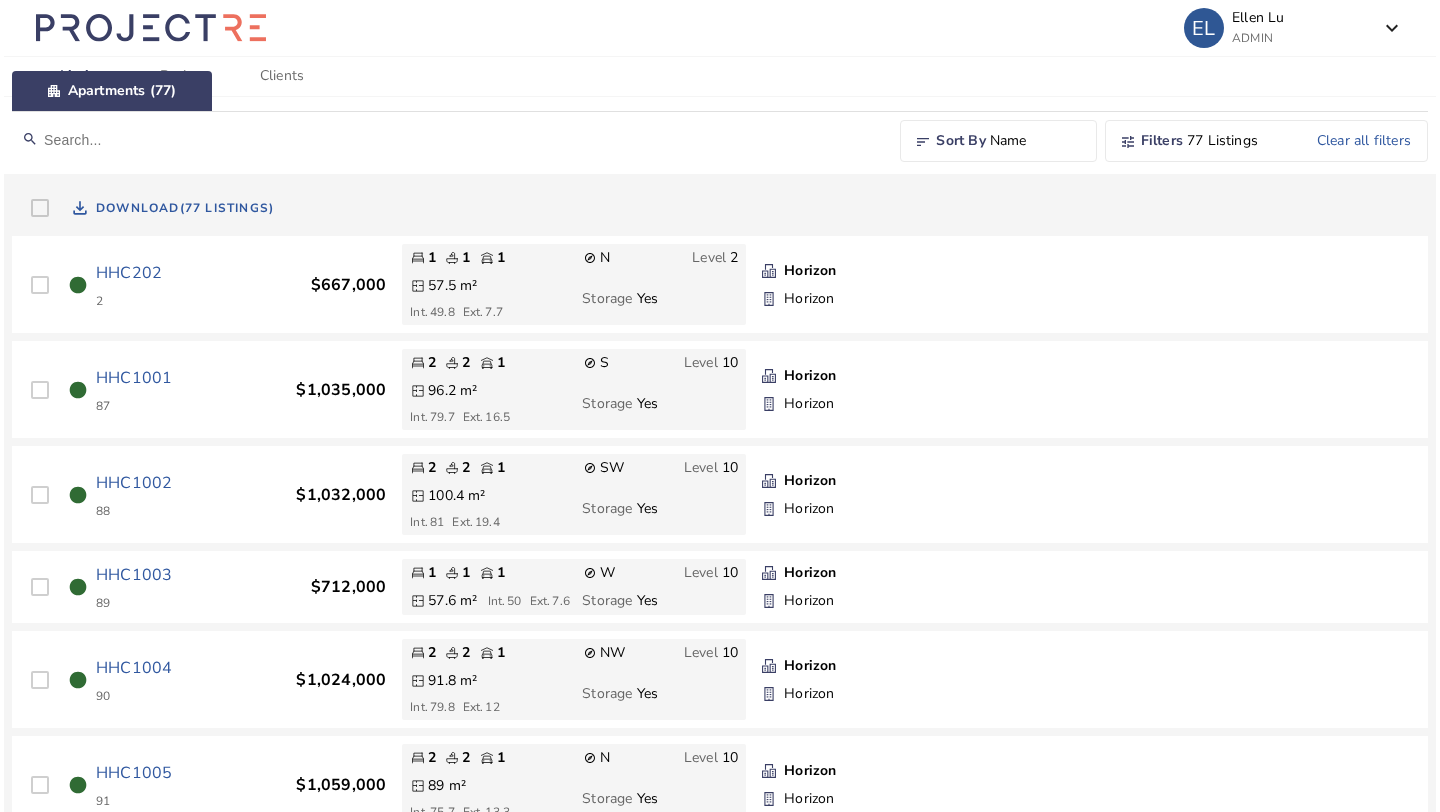 scroll, scrollTop: 131, scrollLeft: 0, axis: vertical 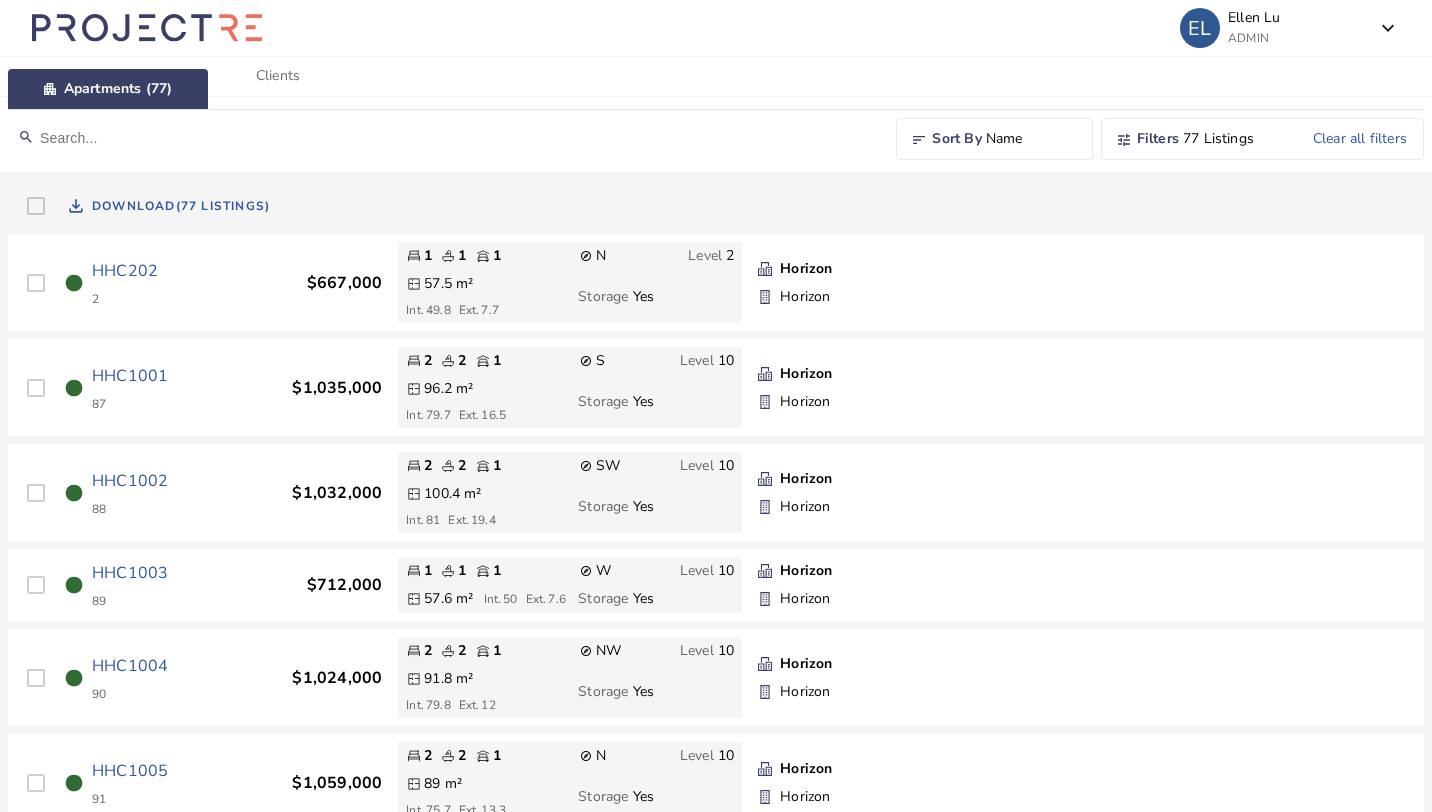 click on "HHC202" at bounding box center (125, 271) 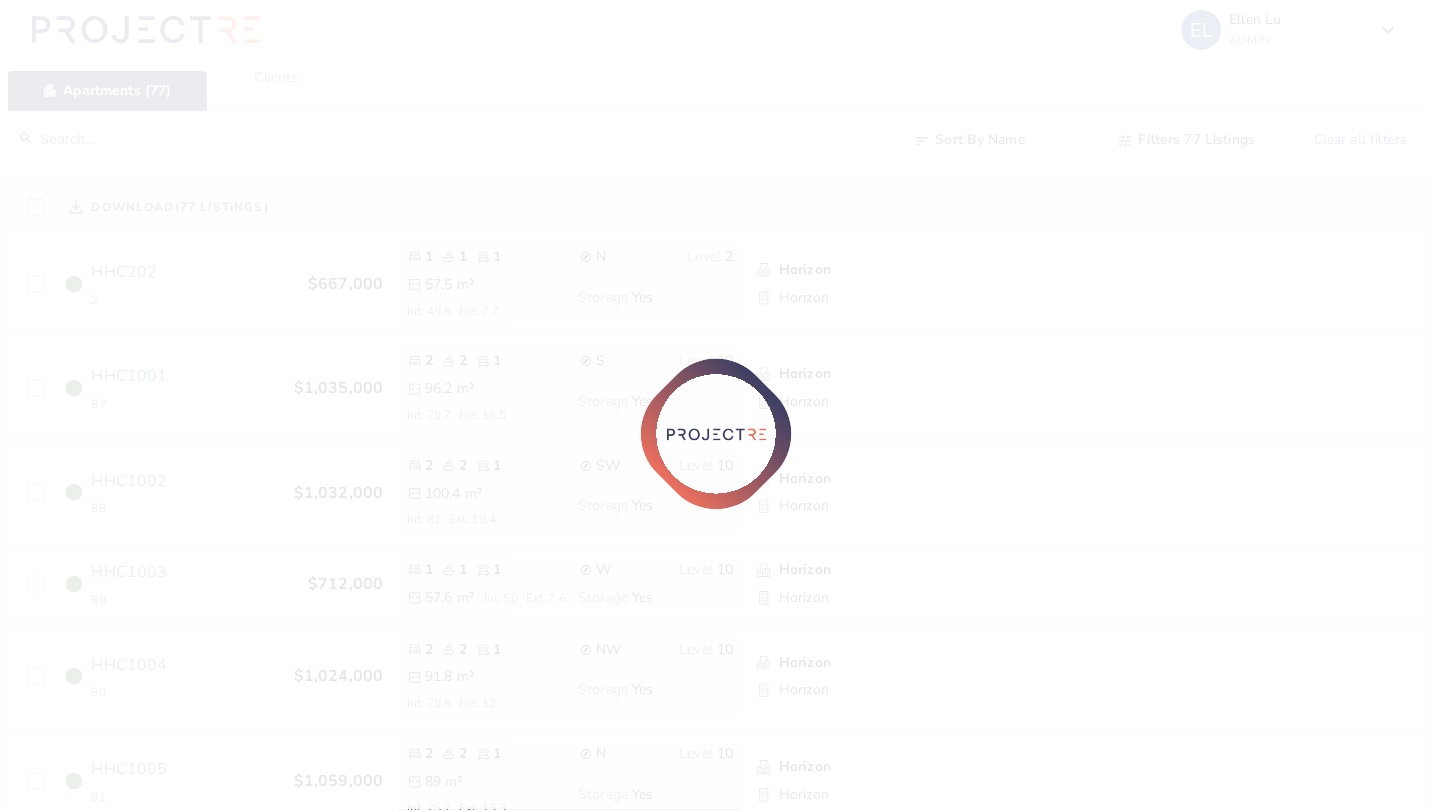 scroll, scrollTop: 0, scrollLeft: 0, axis: both 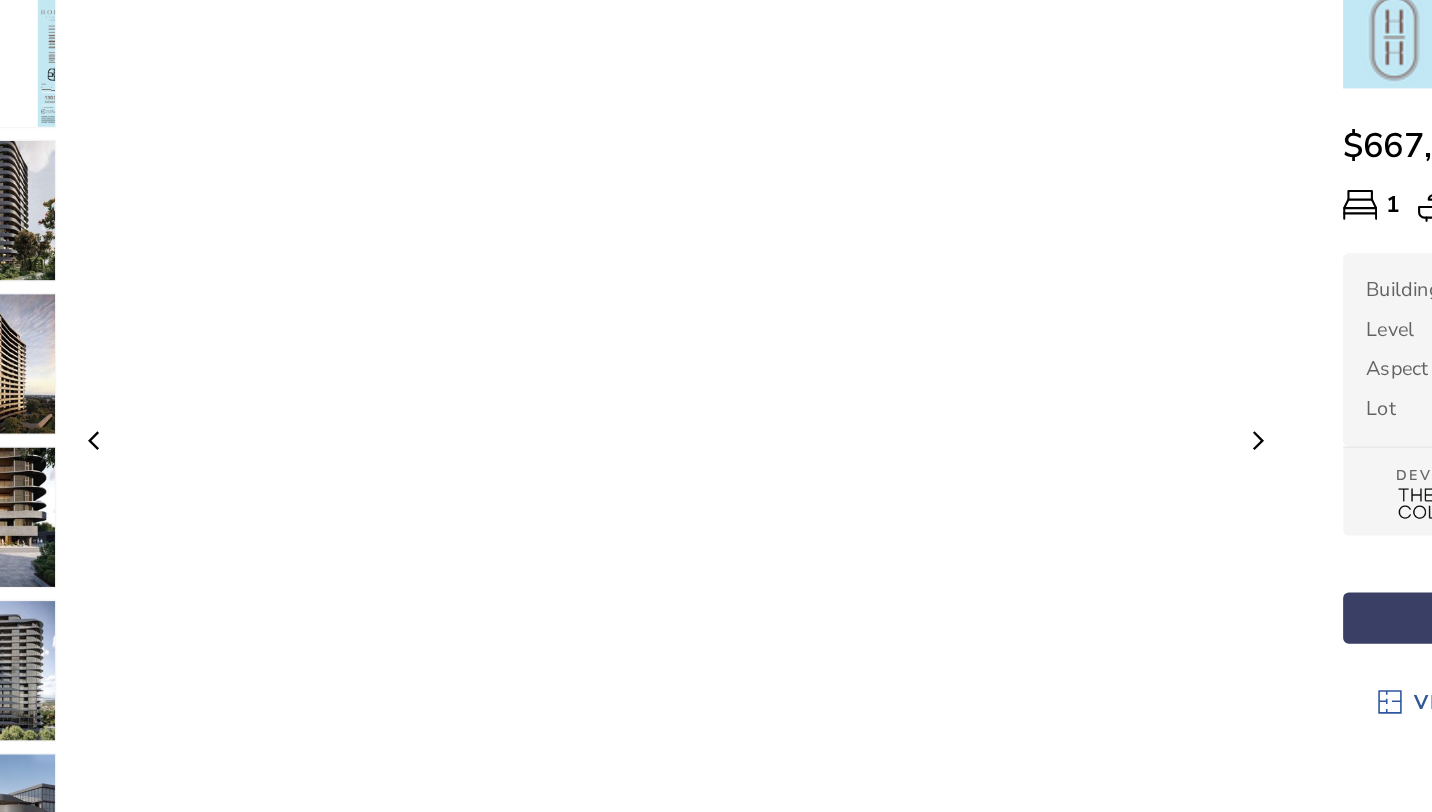 click on "arrow_forward_ios" at bounding box center [978, 468] 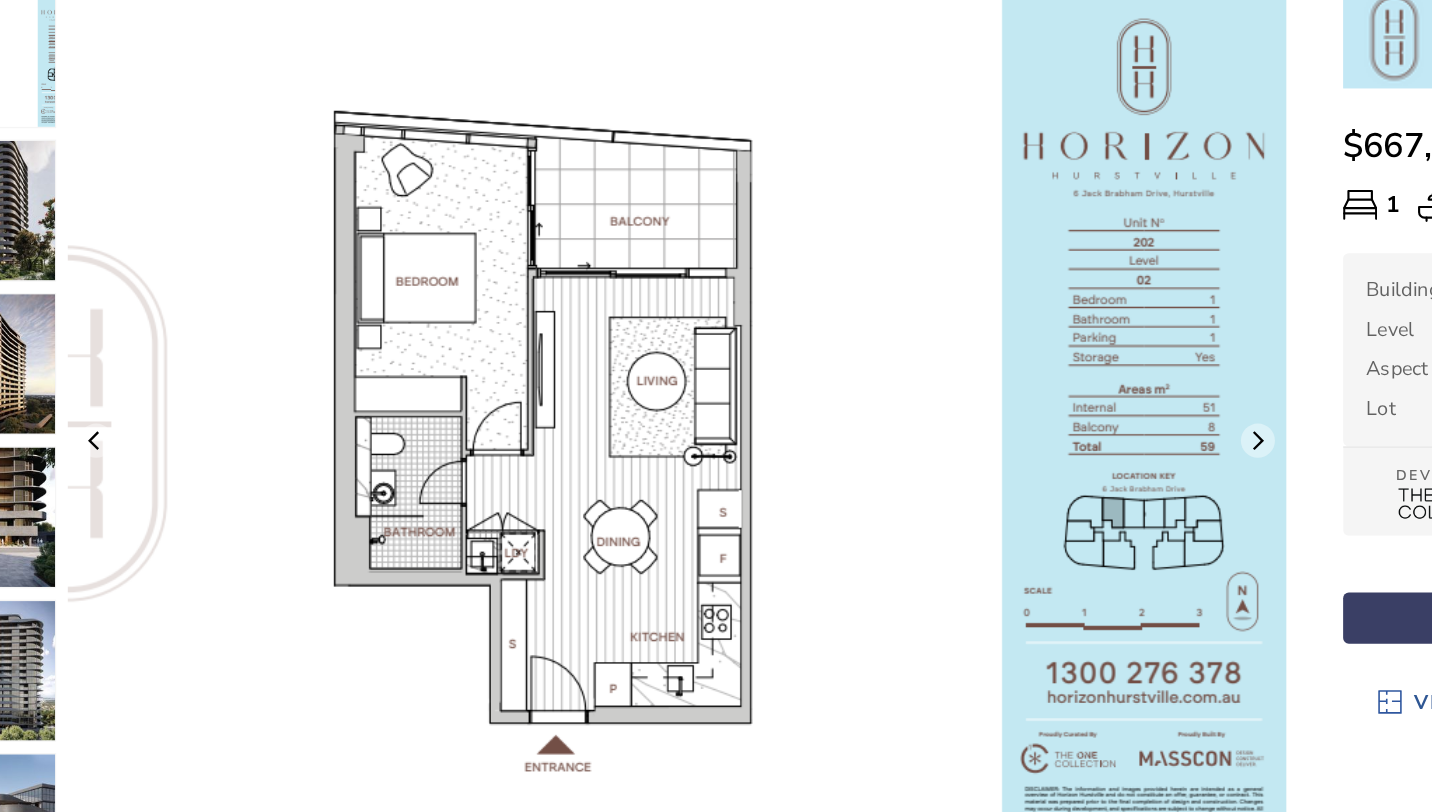 click on "arrow_forward_ios" at bounding box center [978, 468] 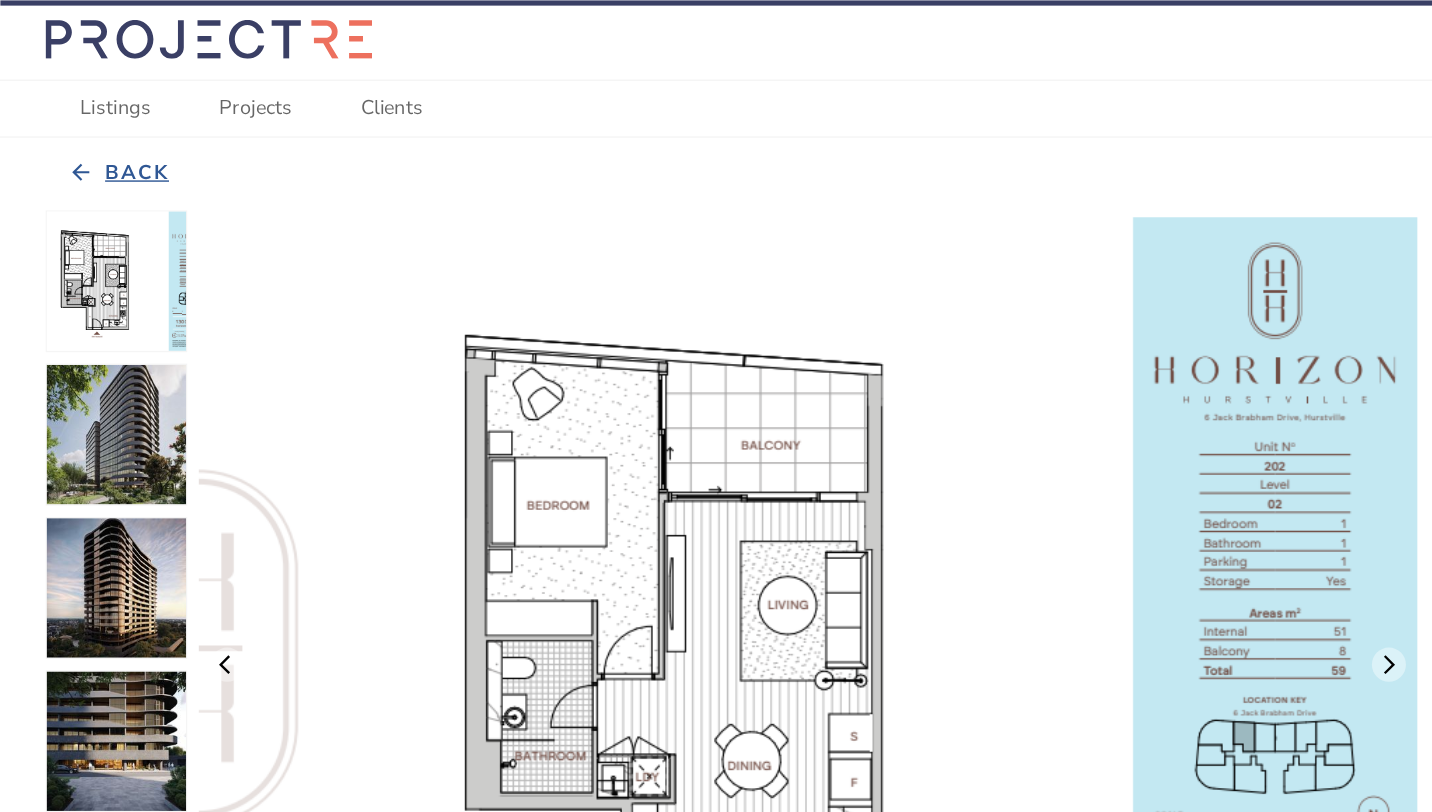 click on "Back" at bounding box center (96, 122) 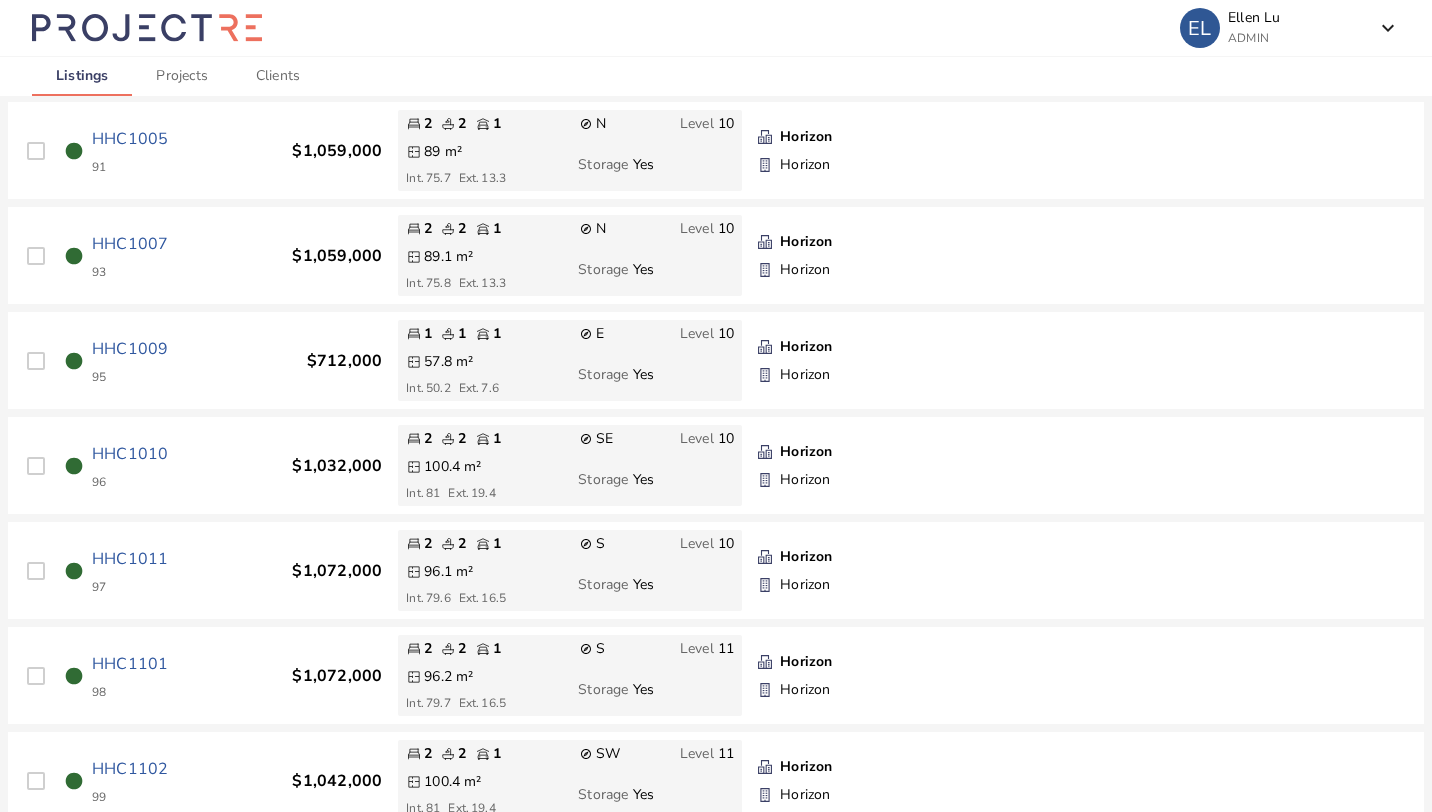 scroll, scrollTop: 0, scrollLeft: 0, axis: both 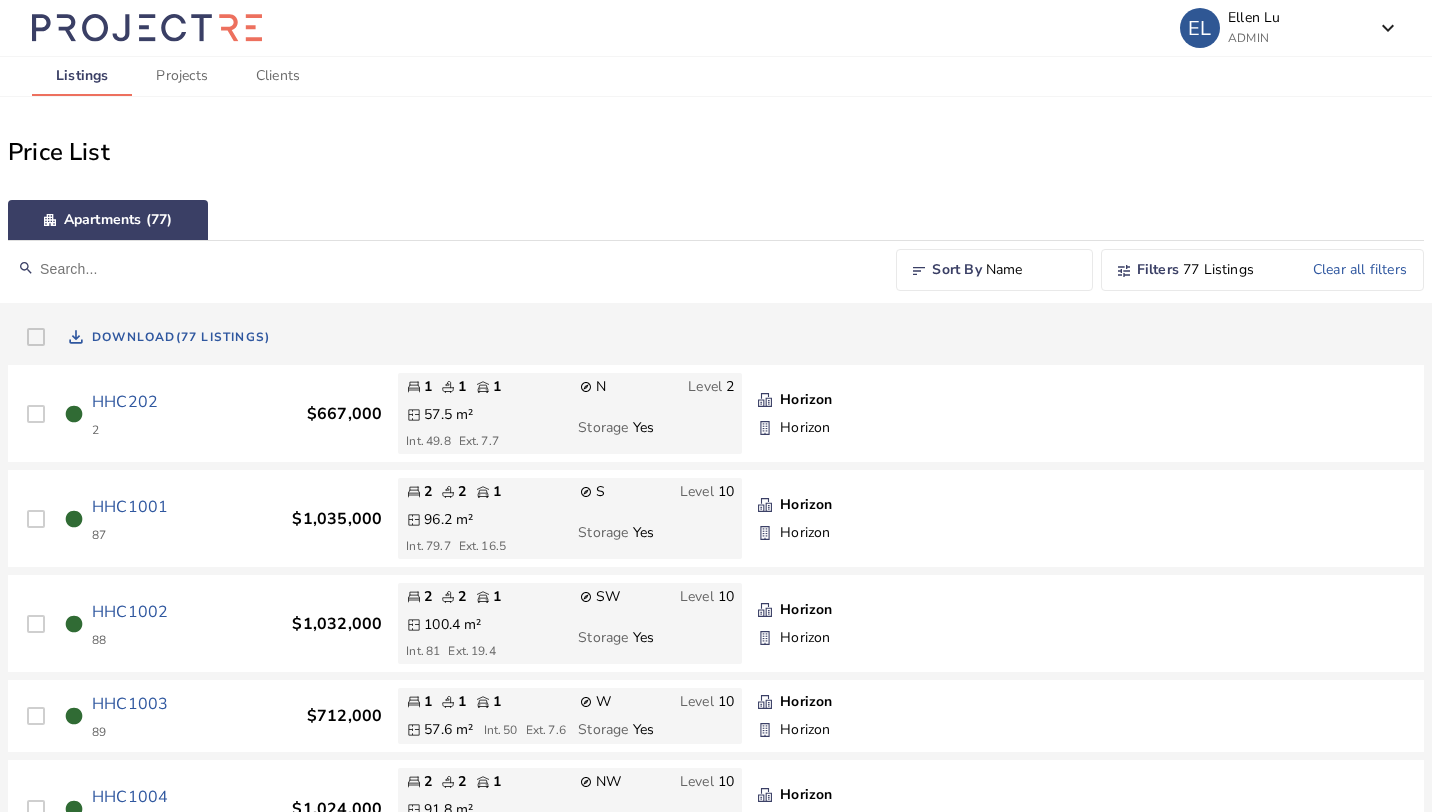 click on "Filters" at bounding box center (1158, 270) 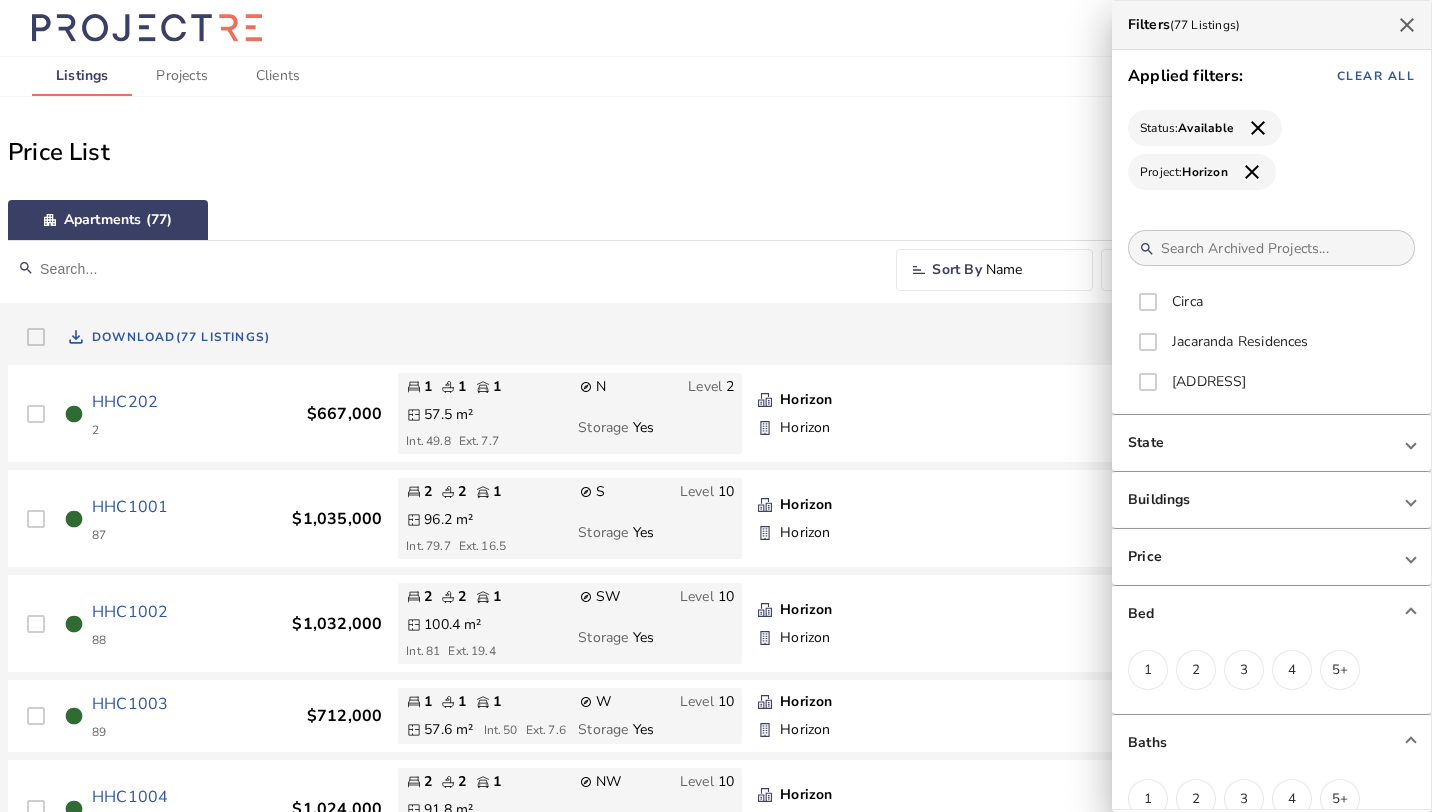 scroll, scrollTop: 1114, scrollLeft: 0, axis: vertical 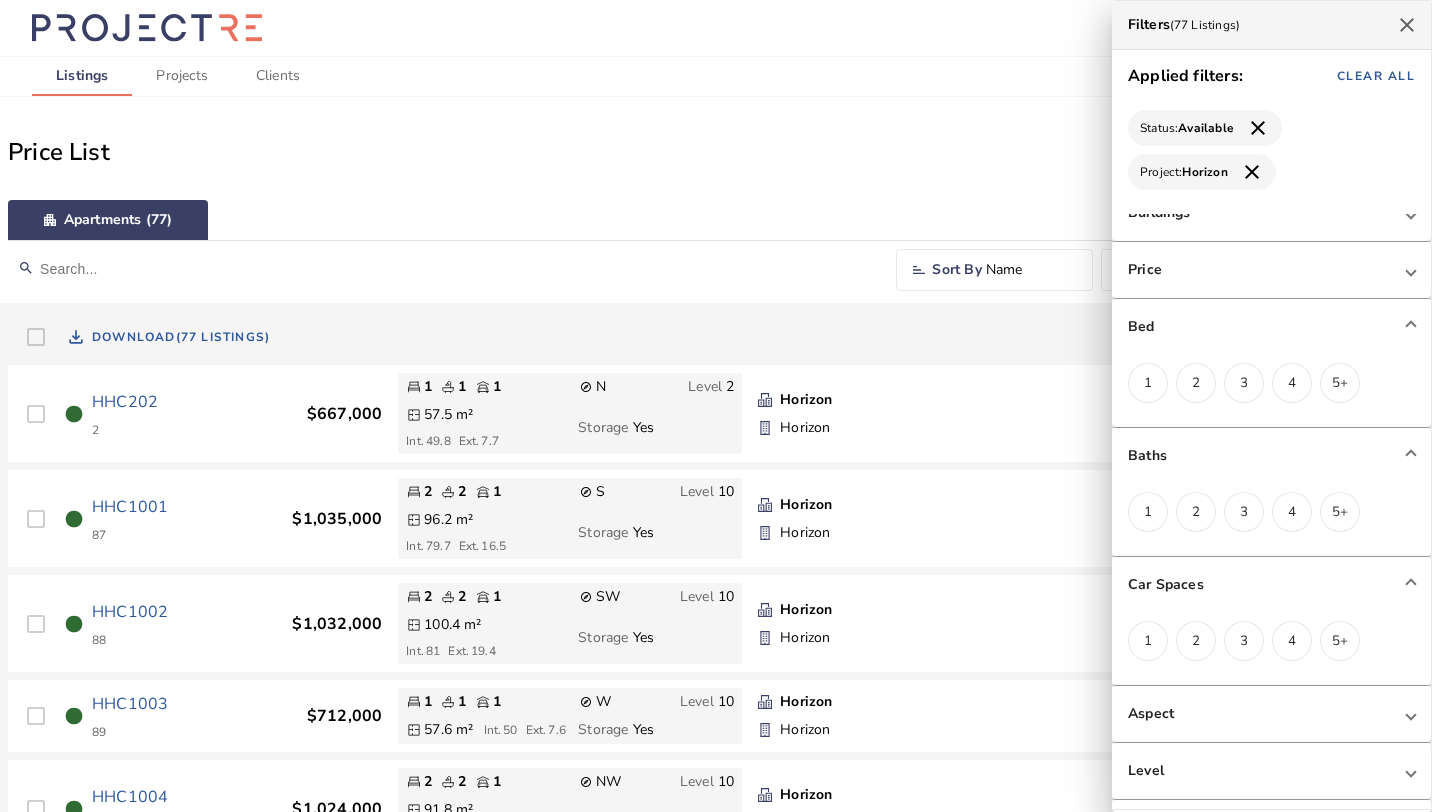 click on "1" at bounding box center (1148, 512) 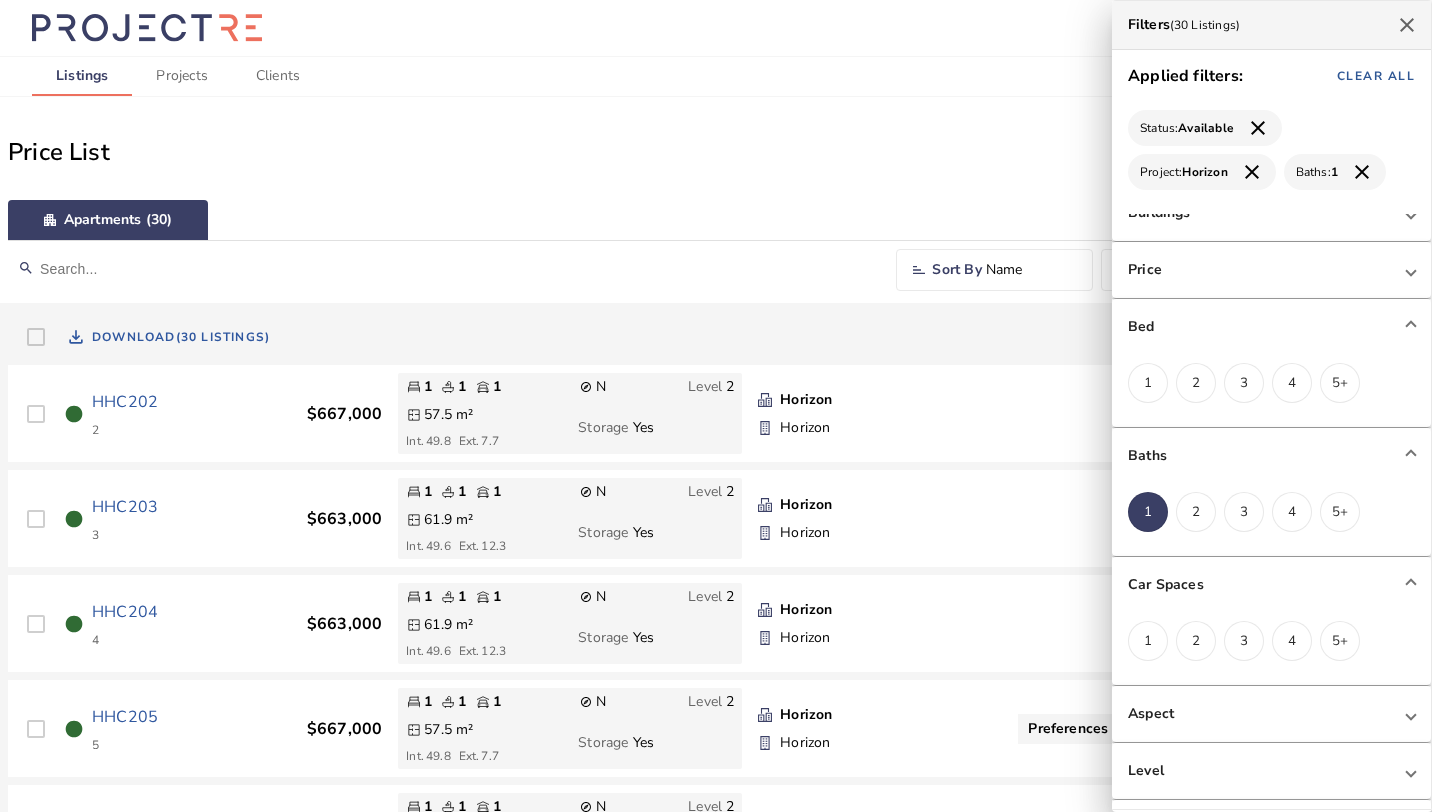 click on "1" at bounding box center [1148, 383] 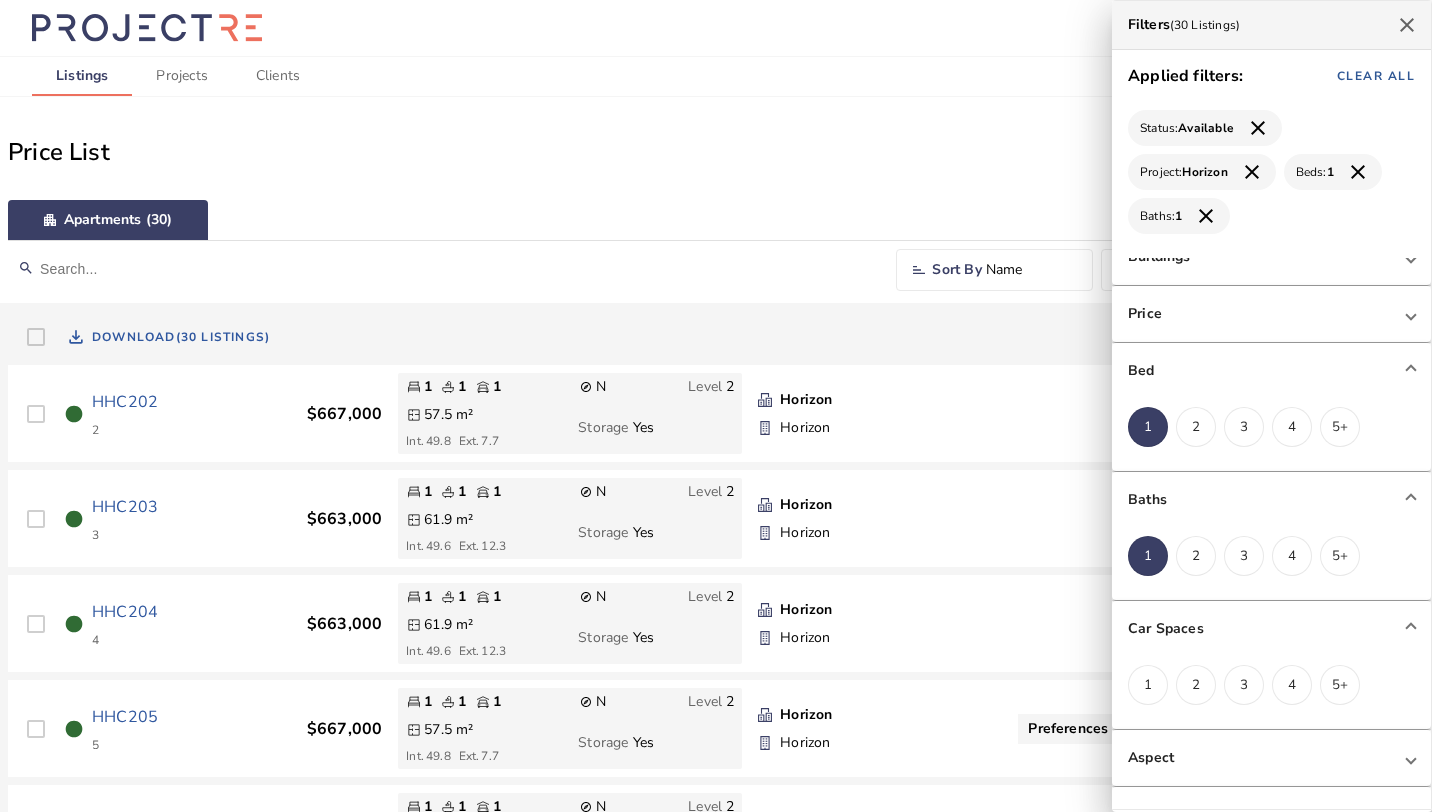 click at bounding box center (716, 406) 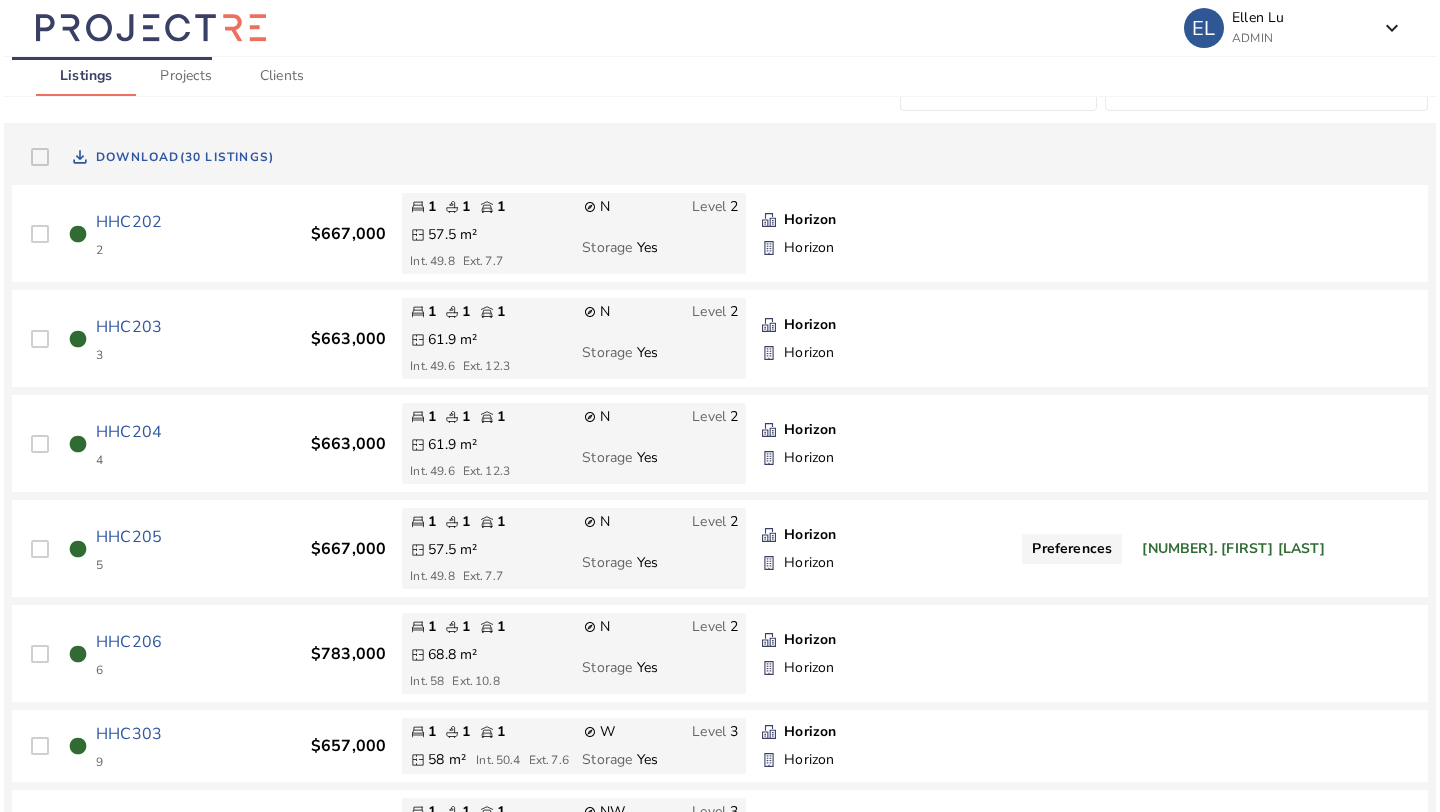 scroll, scrollTop: 147, scrollLeft: 0, axis: vertical 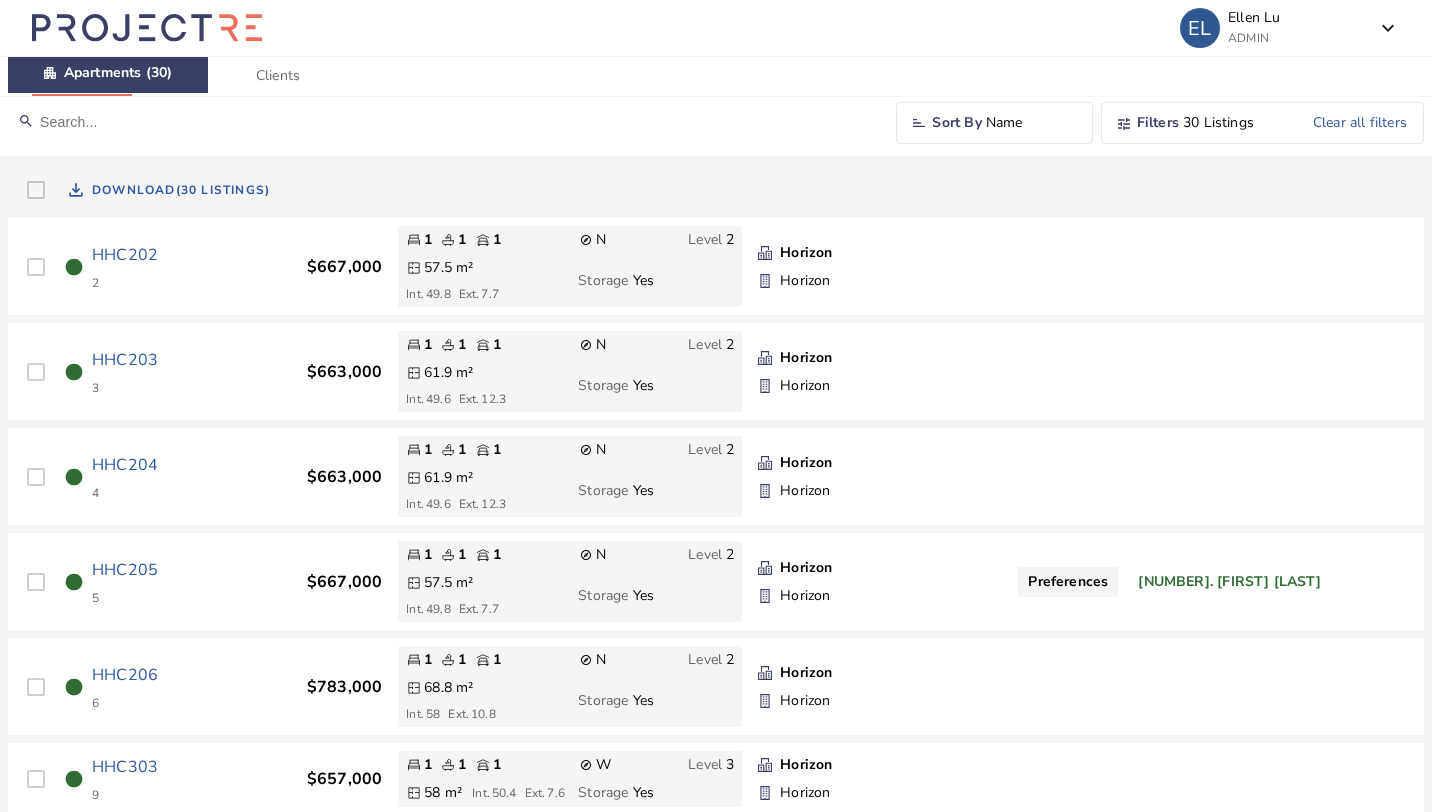 click on "HHC203" at bounding box center [125, 360] 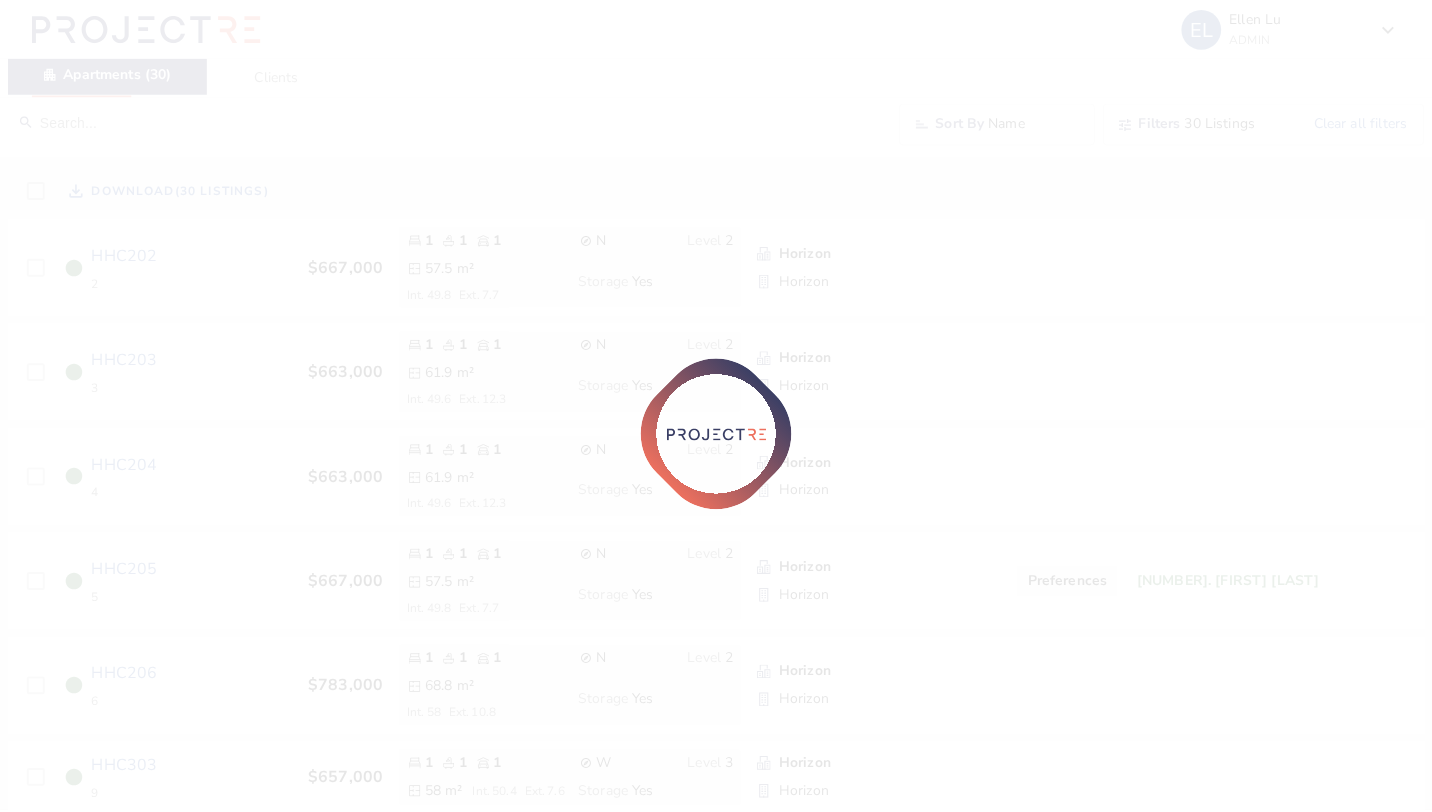 scroll, scrollTop: 0, scrollLeft: 0, axis: both 